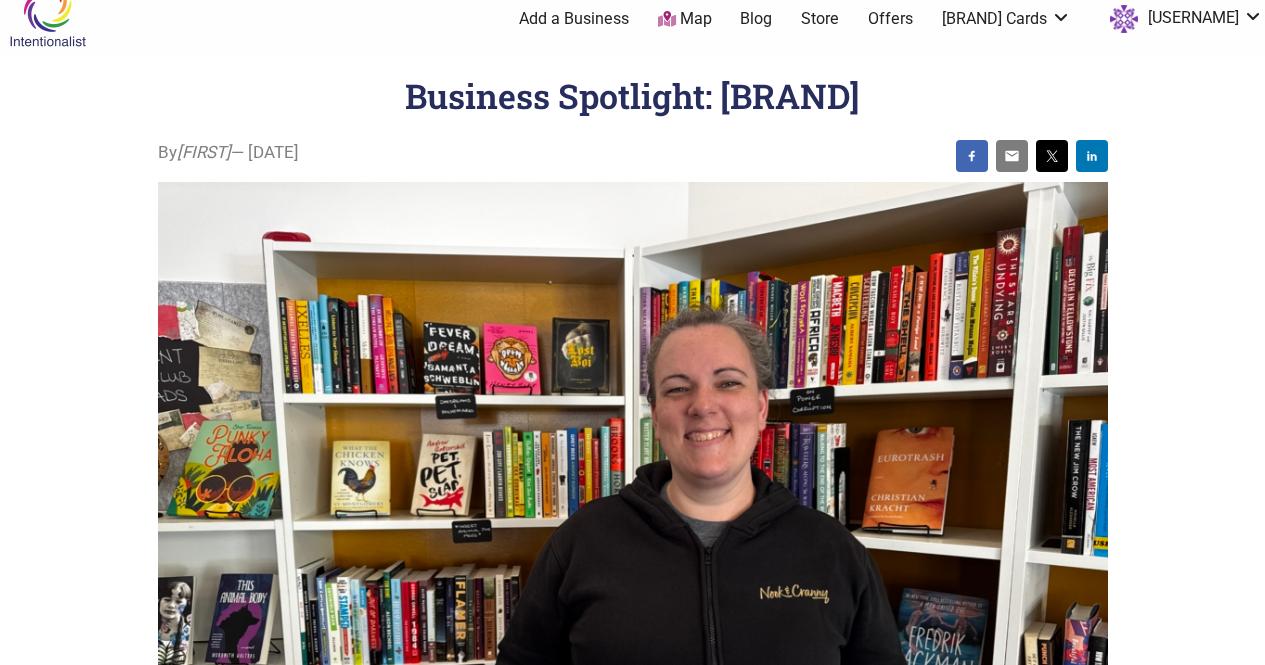 scroll, scrollTop: 0, scrollLeft: 0, axis: both 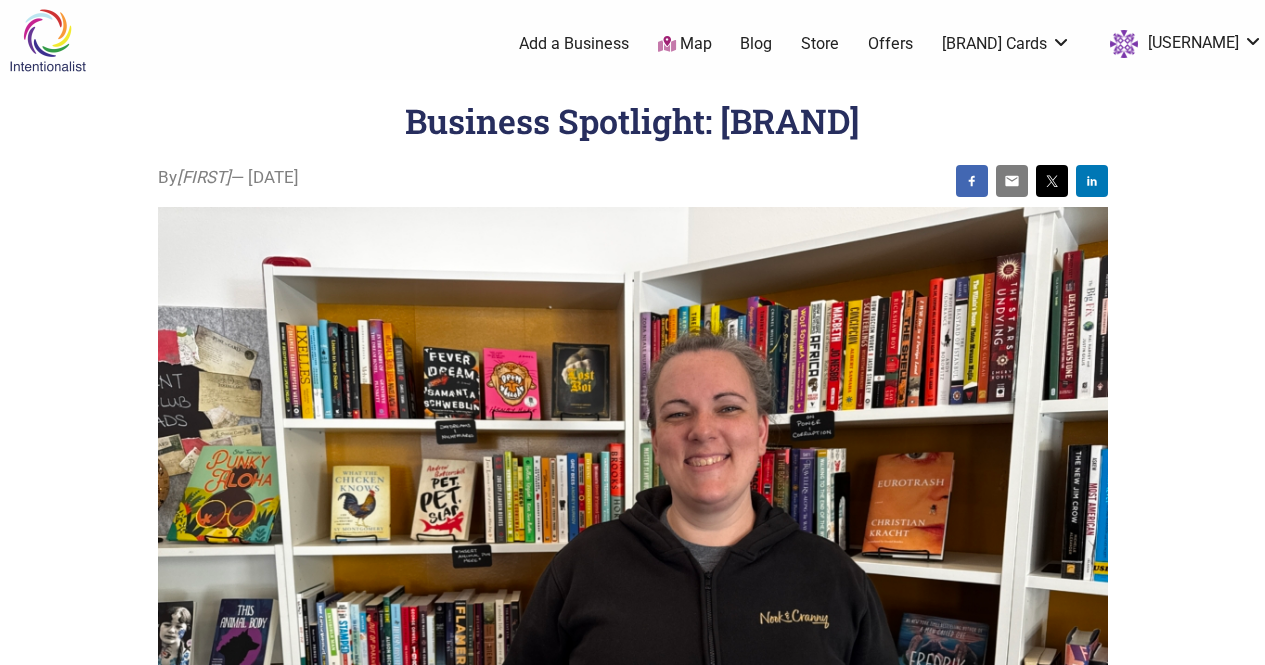 click on "Offers" at bounding box center [857, 44] 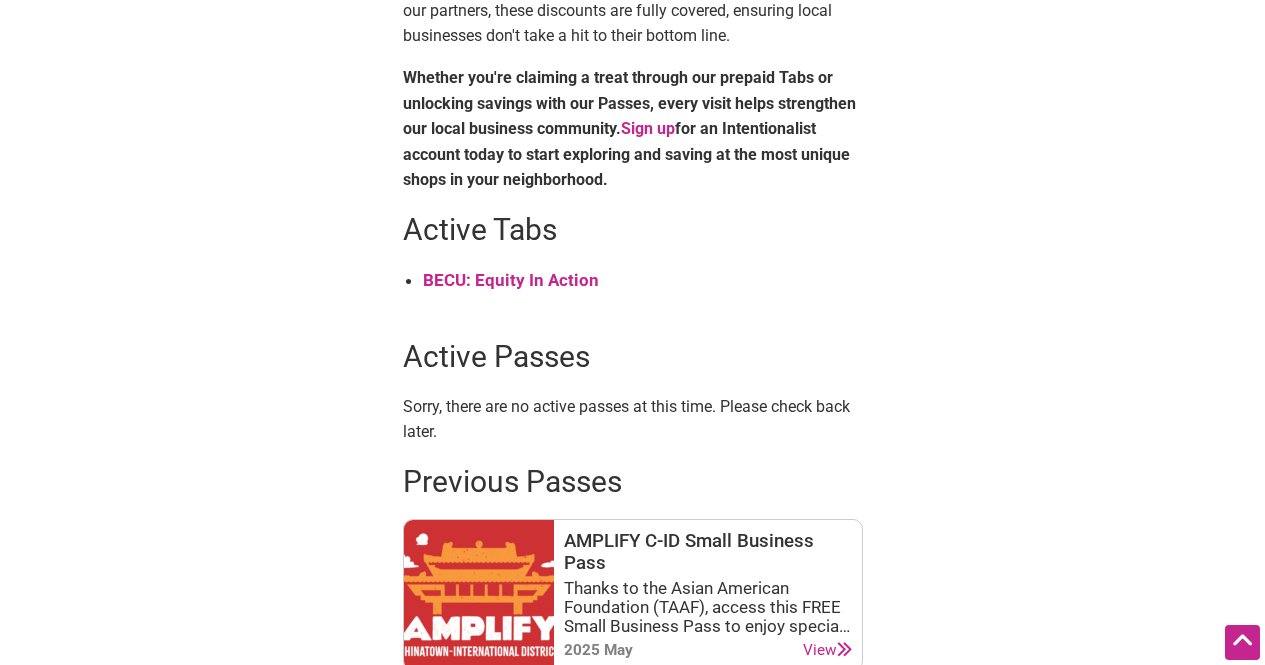 scroll, scrollTop: 795, scrollLeft: 0, axis: vertical 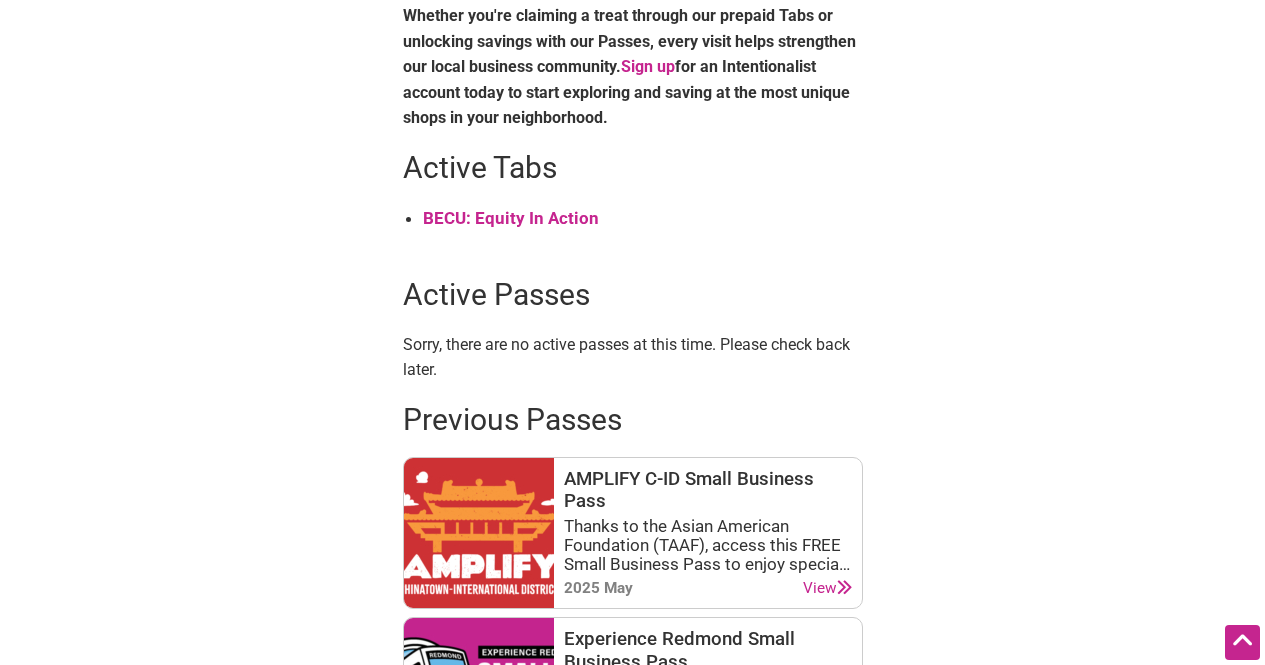 click on "BECU: Equity In Action" at bounding box center [511, 218] 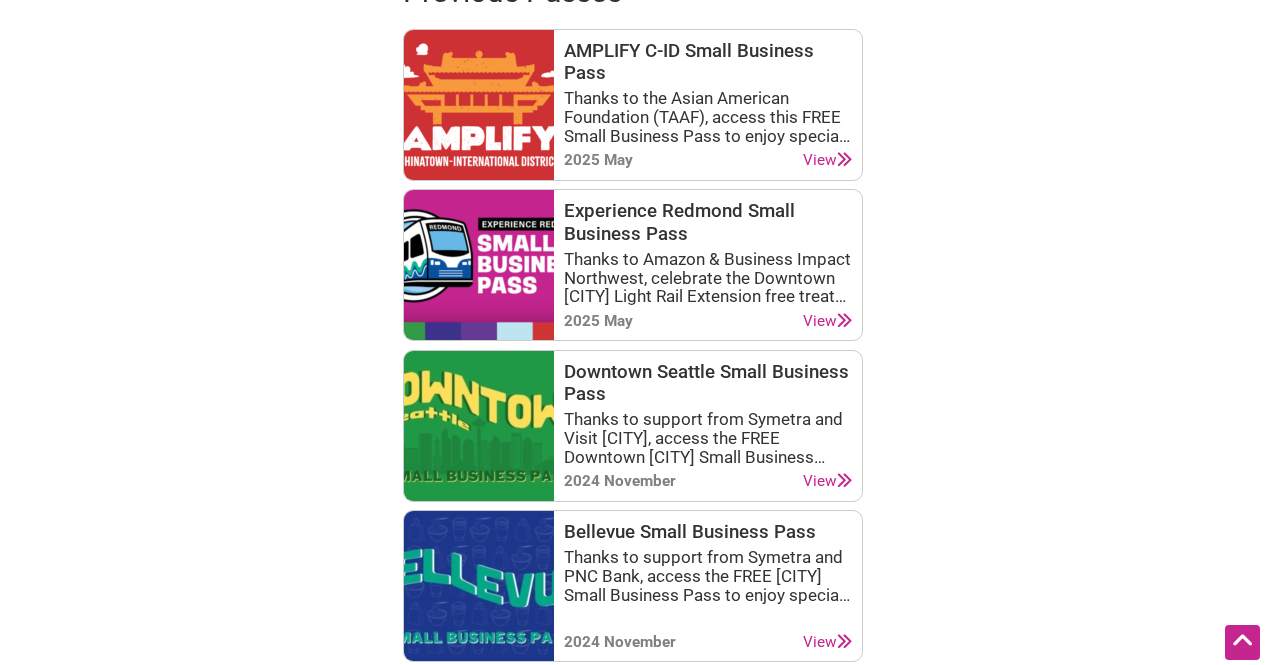 scroll, scrollTop: 1224, scrollLeft: 0, axis: vertical 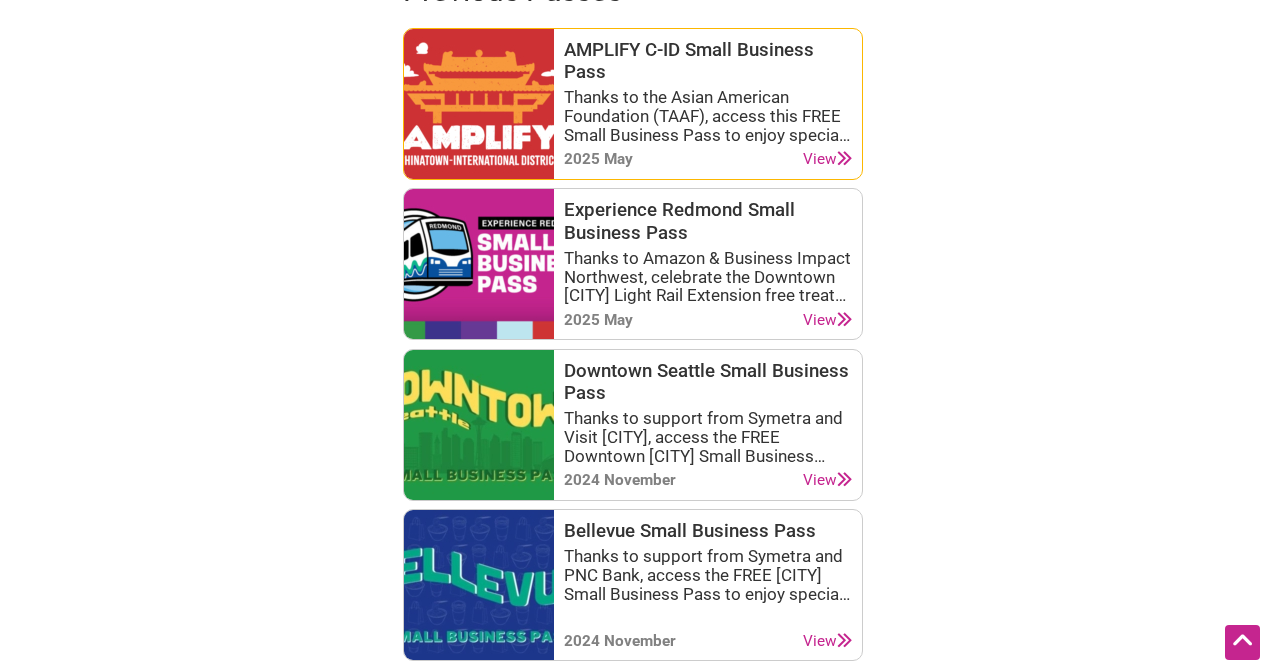 click on "View" at bounding box center [827, 159] 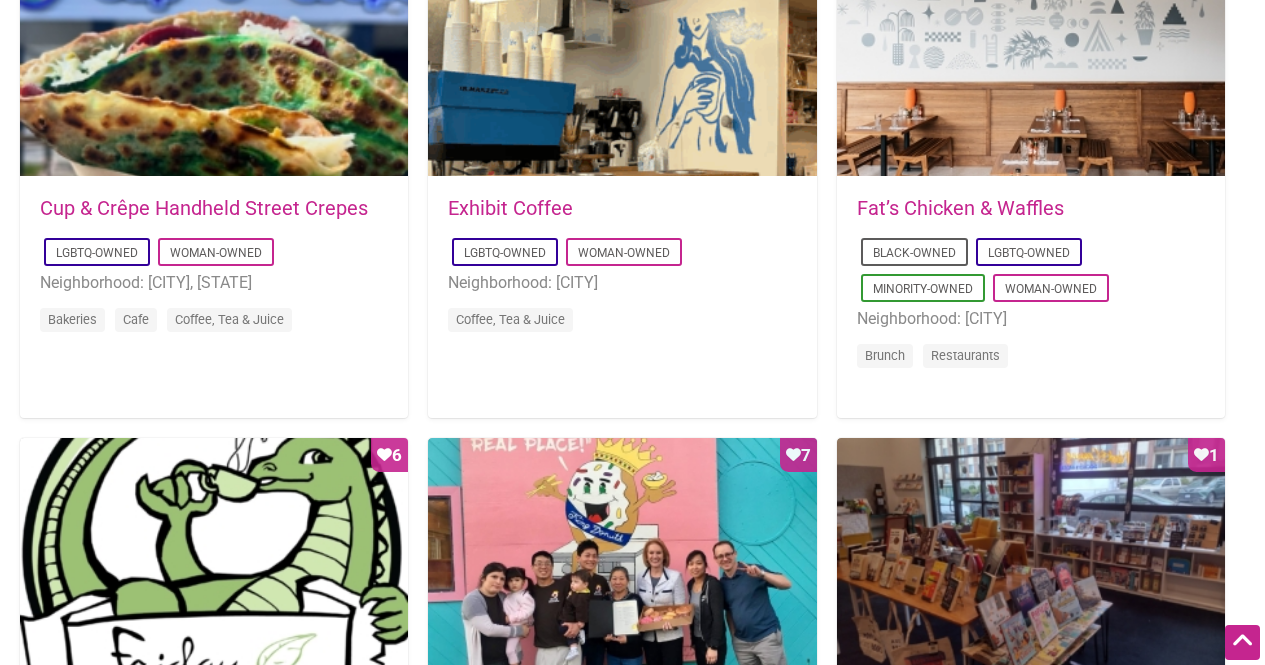 scroll, scrollTop: 1158, scrollLeft: 0, axis: vertical 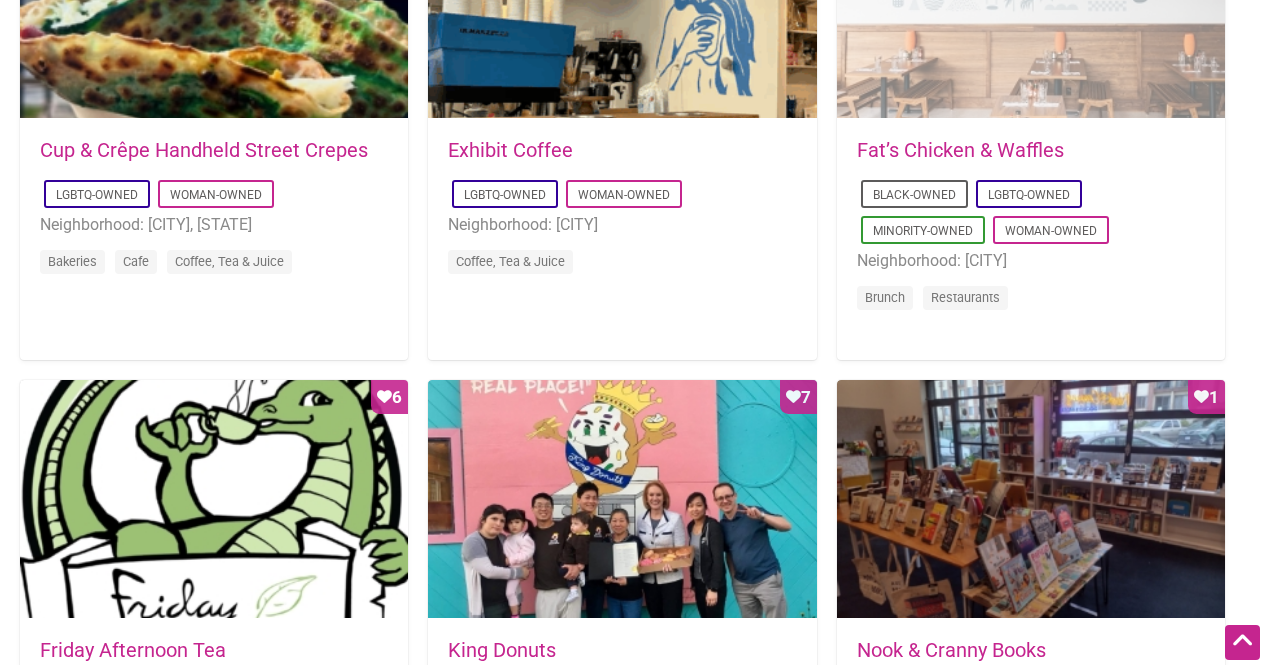 click on "Favorite Count  12" at bounding box center (1031, 0) 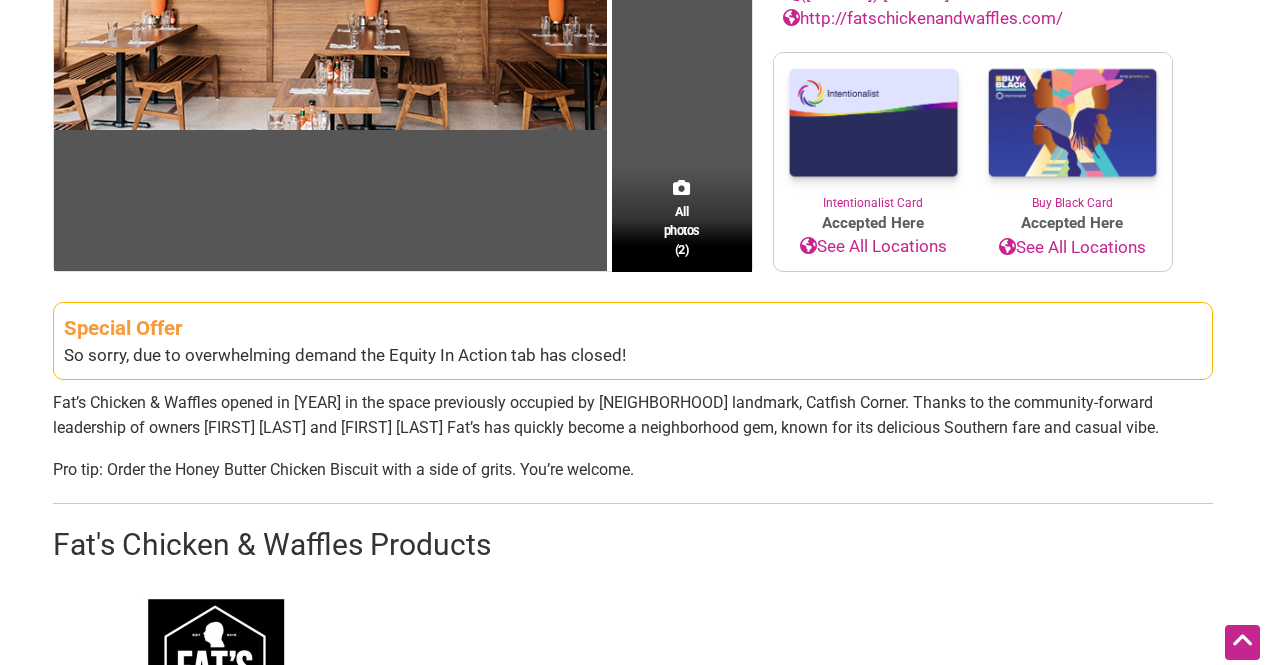 scroll, scrollTop: 475, scrollLeft: 0, axis: vertical 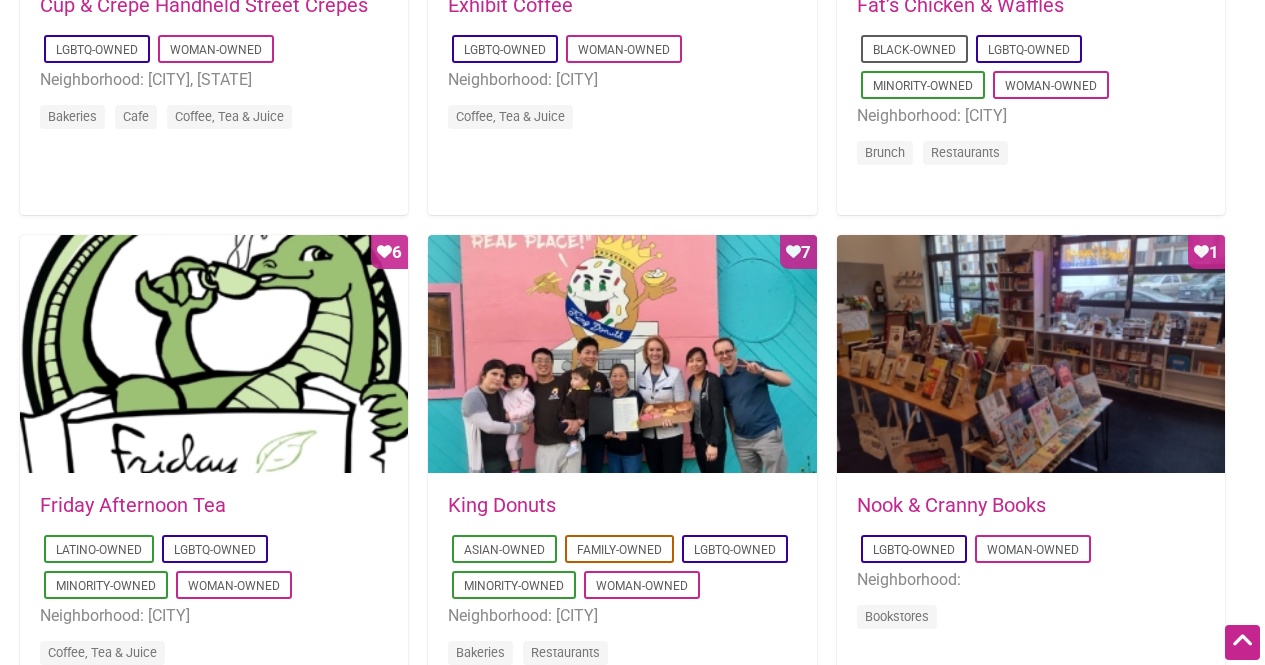 click on "Favorite Count  7" at bounding box center [622, 355] 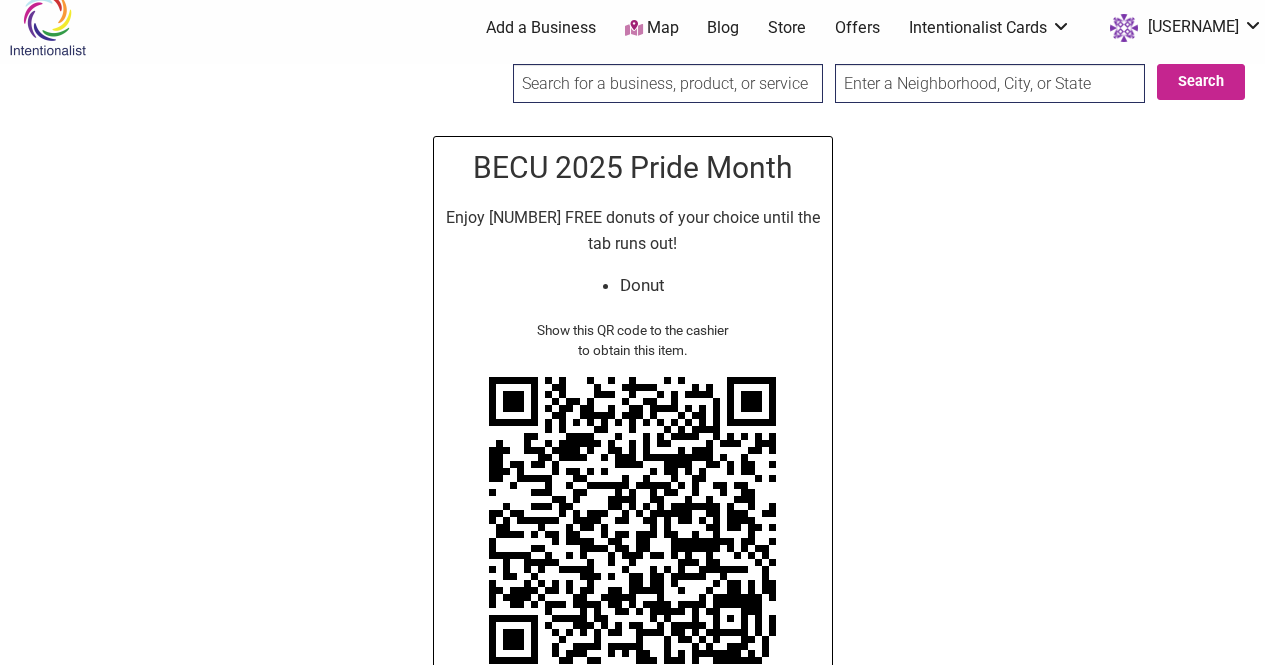 scroll, scrollTop: 0, scrollLeft: 0, axis: both 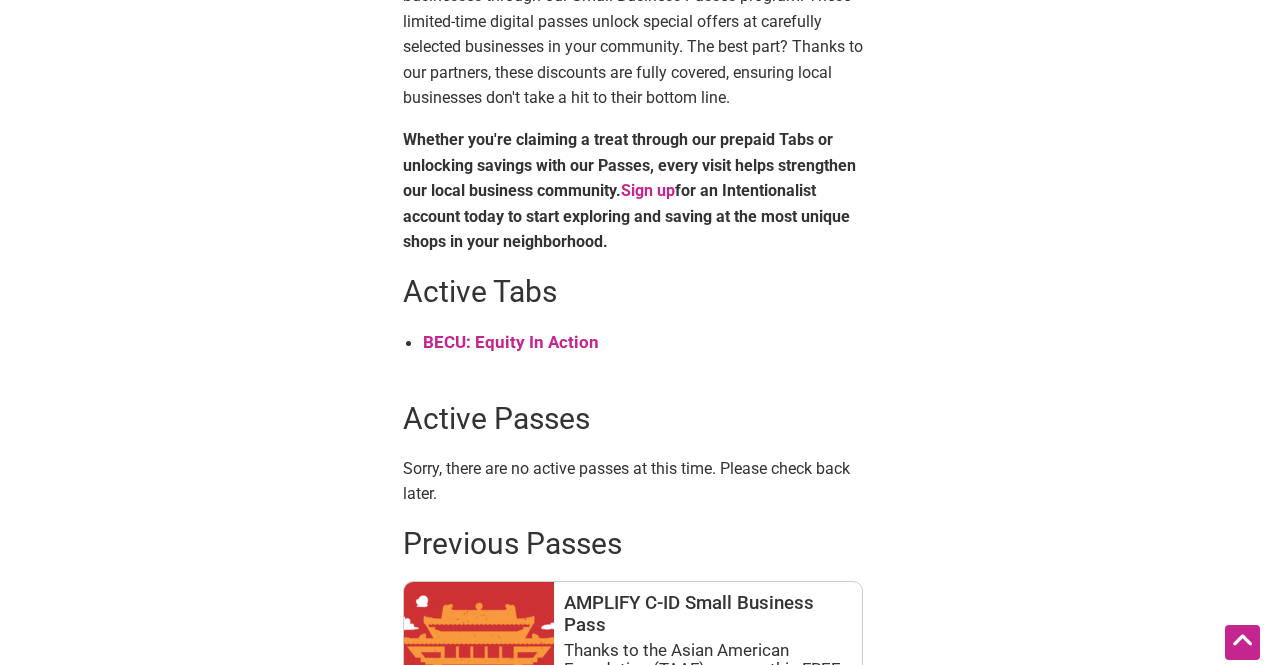 click on "BECU: Equity In Action" at bounding box center [511, 342] 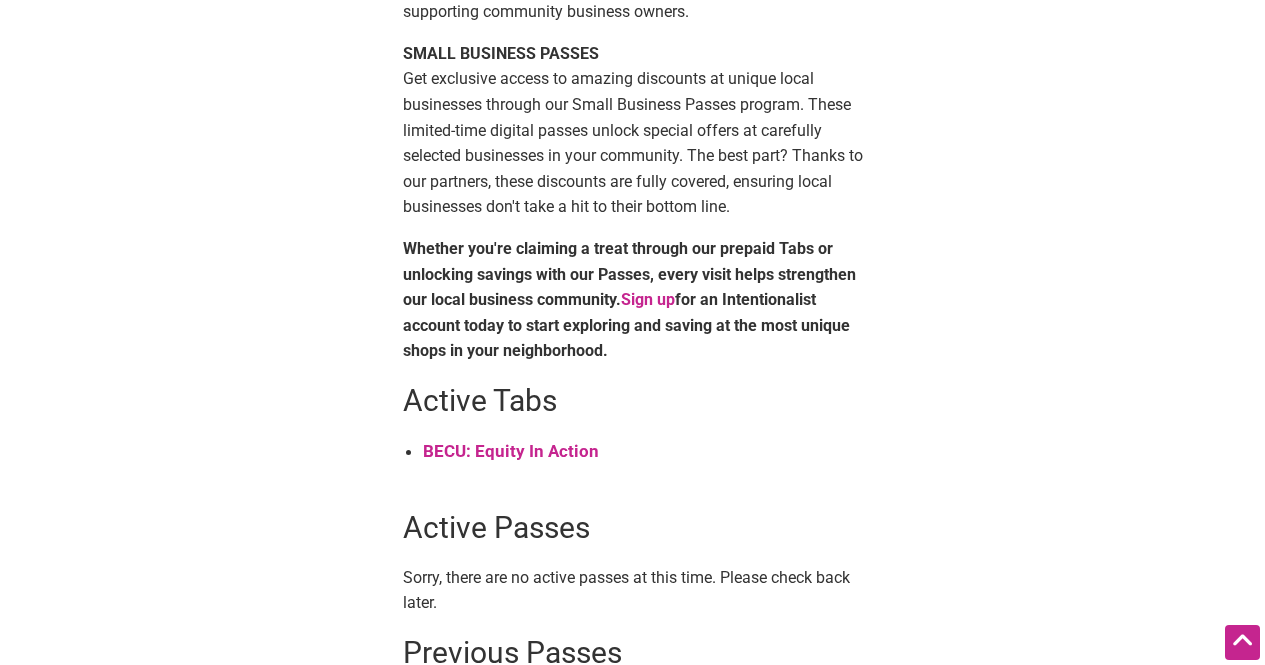 scroll, scrollTop: 561, scrollLeft: 0, axis: vertical 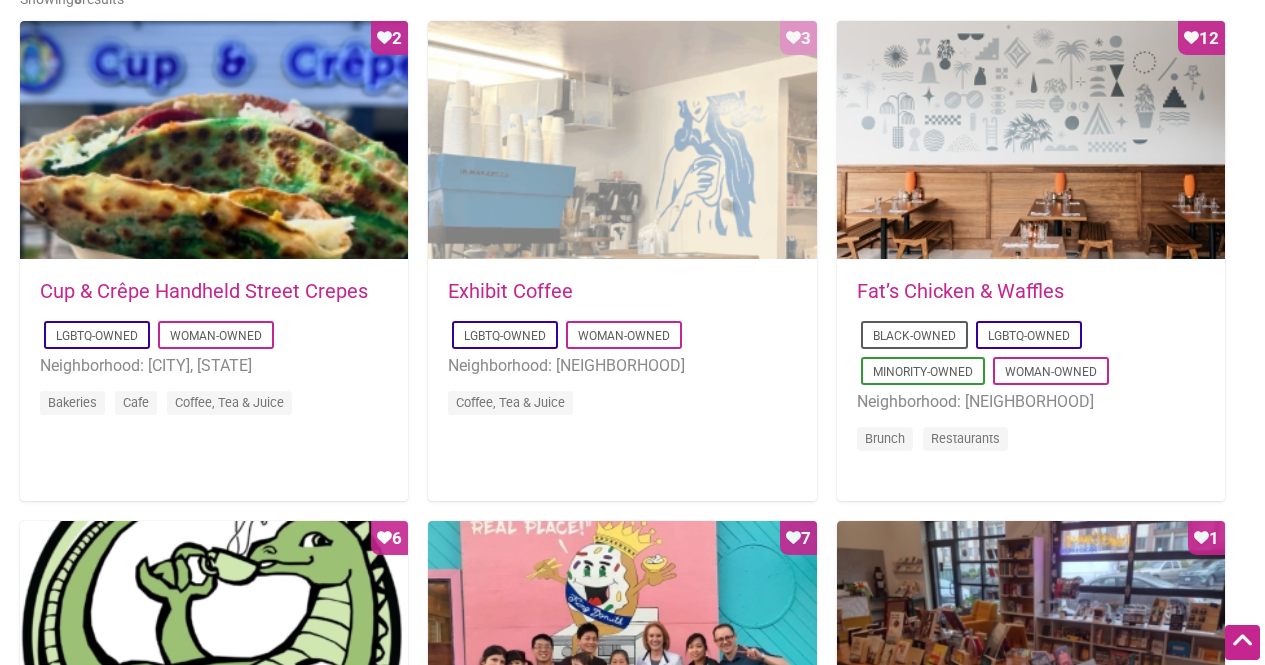 click on "Favorite Count  3" at bounding box center (622, 141) 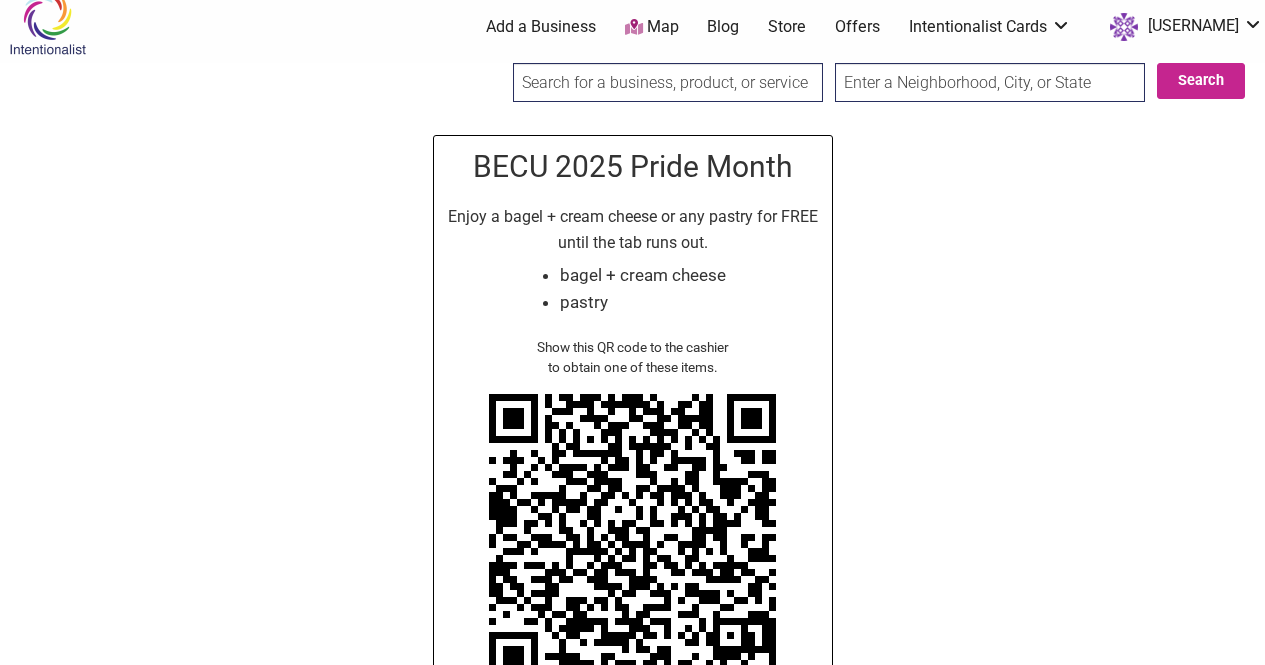 scroll, scrollTop: 25, scrollLeft: 0, axis: vertical 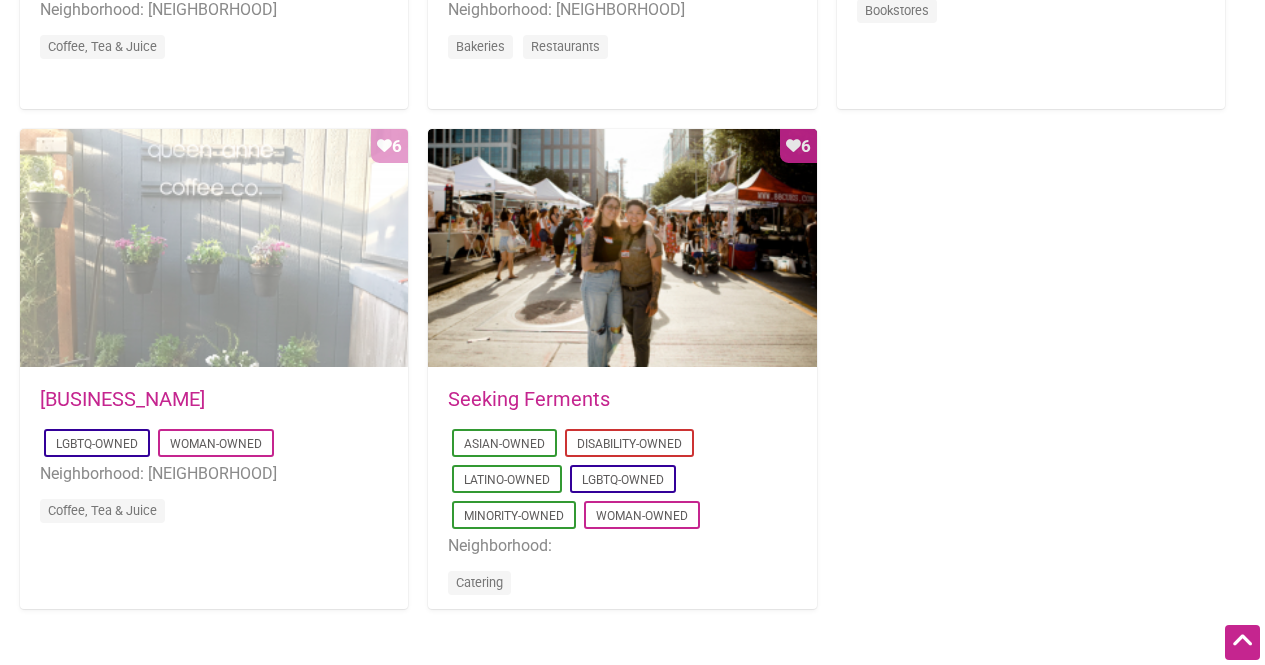 click on "Favorite Count  6" at bounding box center [214, 249] 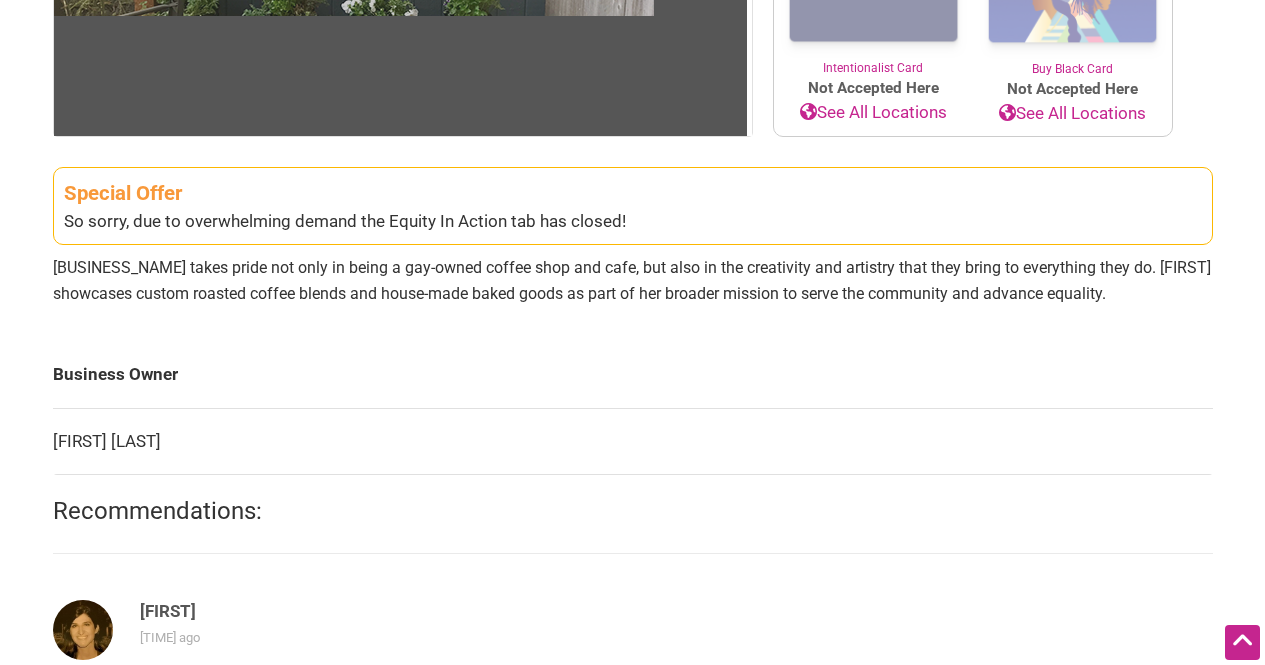 scroll, scrollTop: 531, scrollLeft: 0, axis: vertical 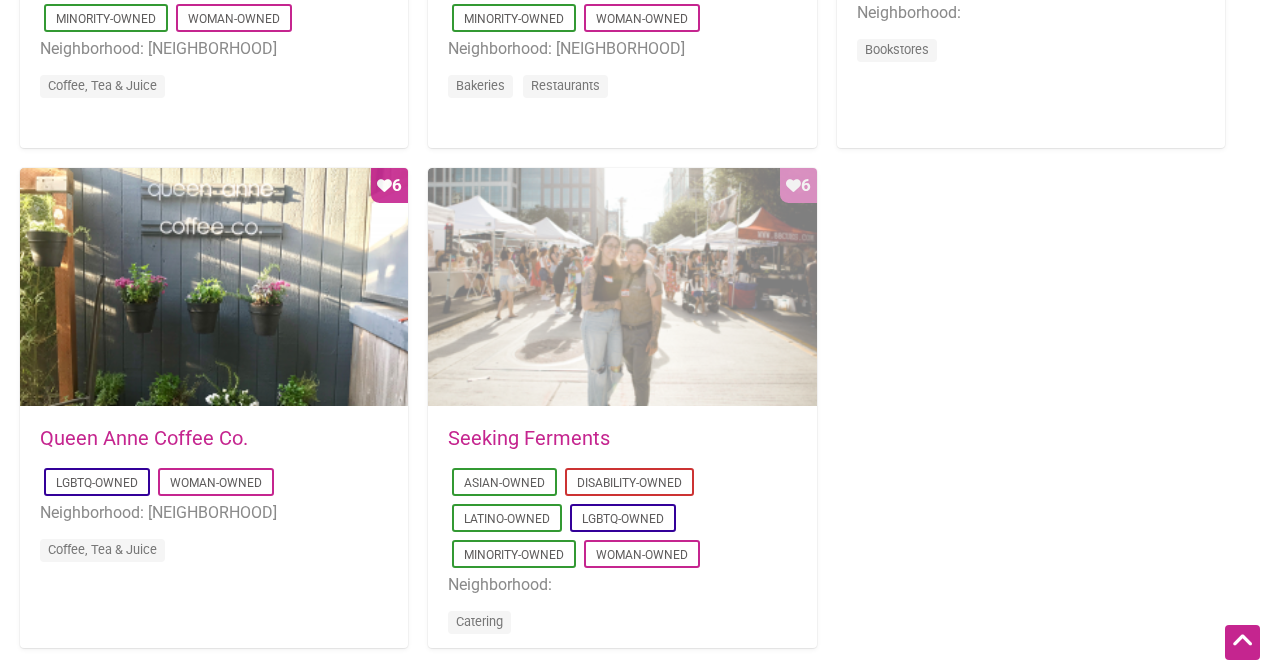 click on "Favorite Count  6" at bounding box center [622, 365] 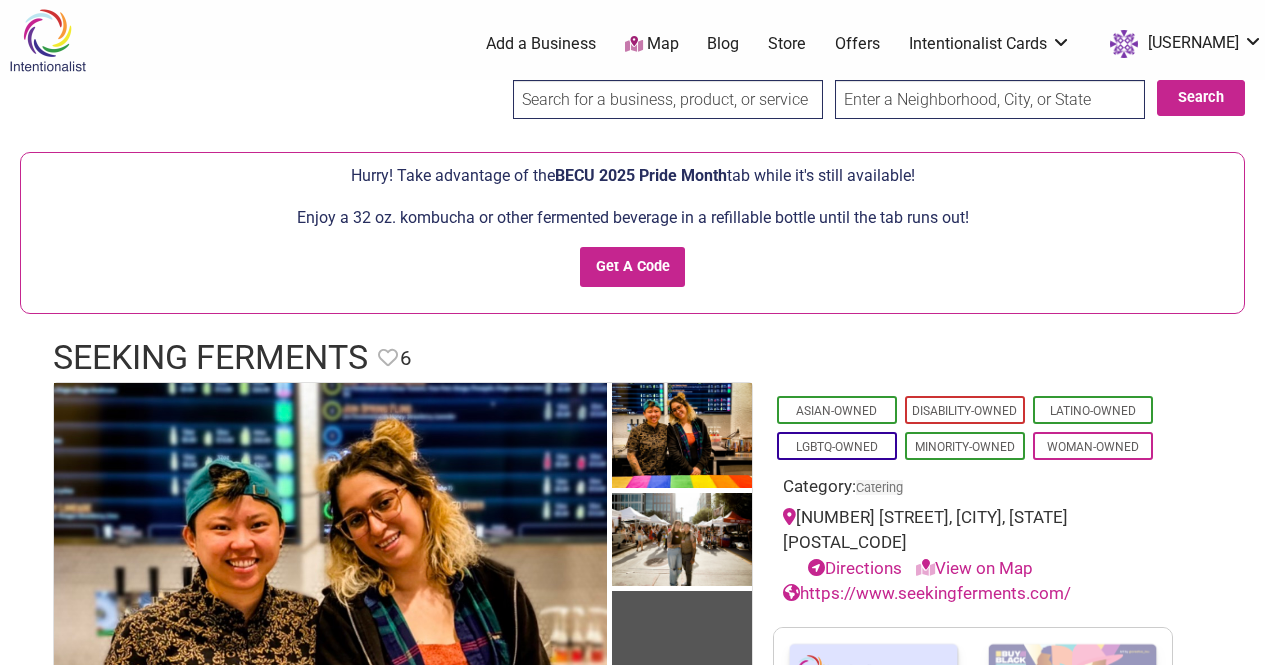 scroll, scrollTop: 0, scrollLeft: 0, axis: both 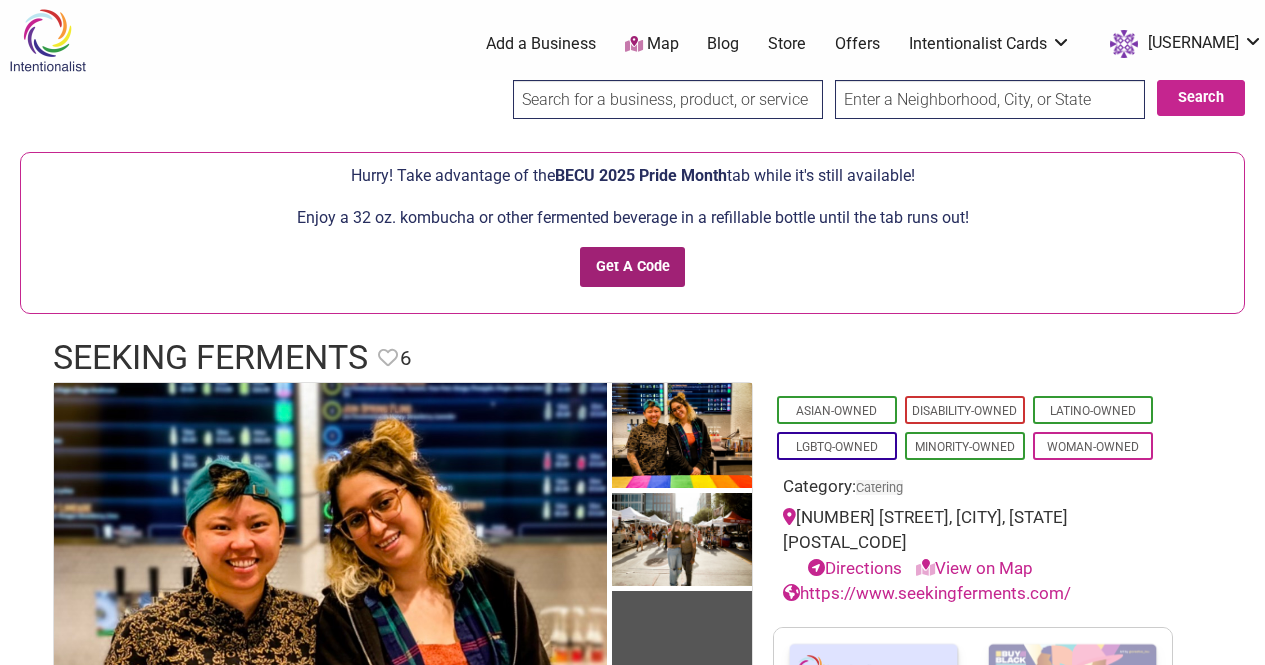 click on "Get A Code" at bounding box center [632, 267] 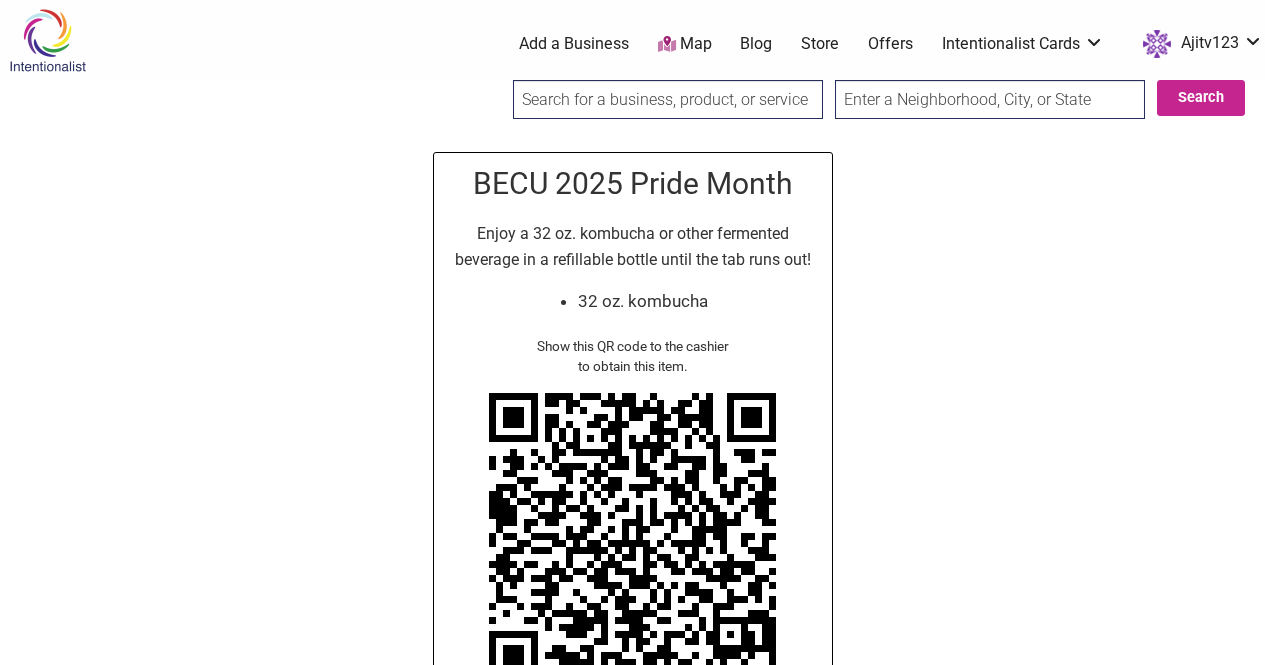 scroll, scrollTop: 0, scrollLeft: 0, axis: both 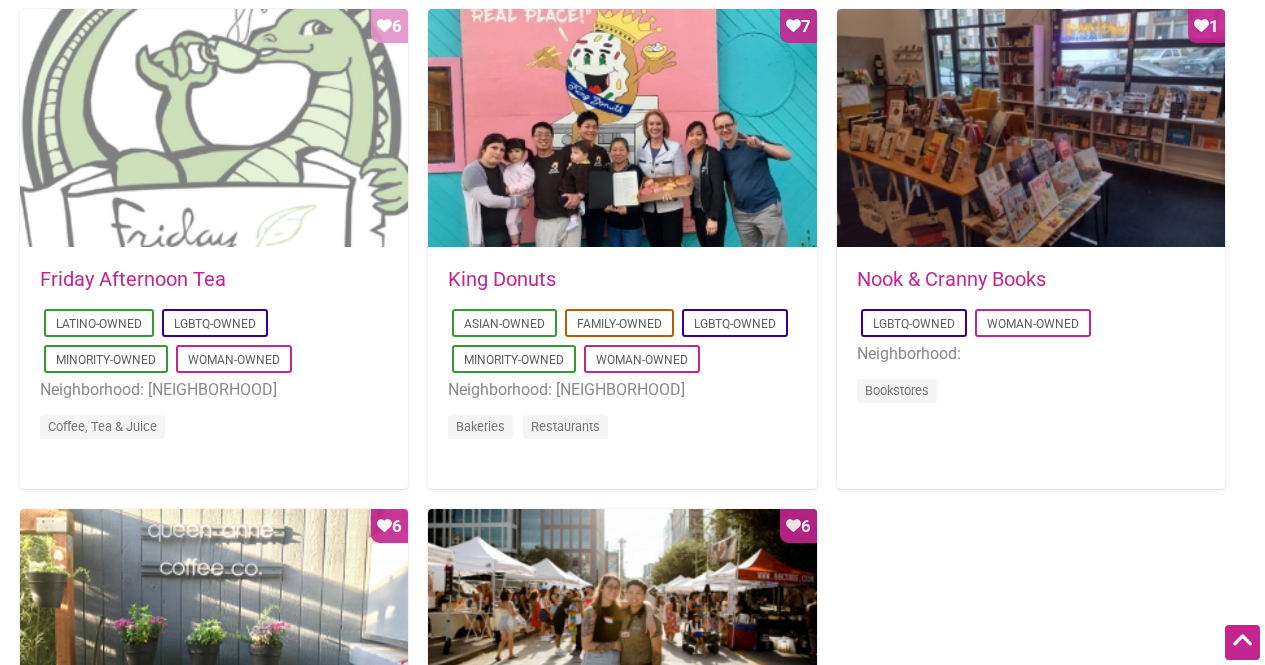 click on "Favorite Count  6" at bounding box center [214, 129] 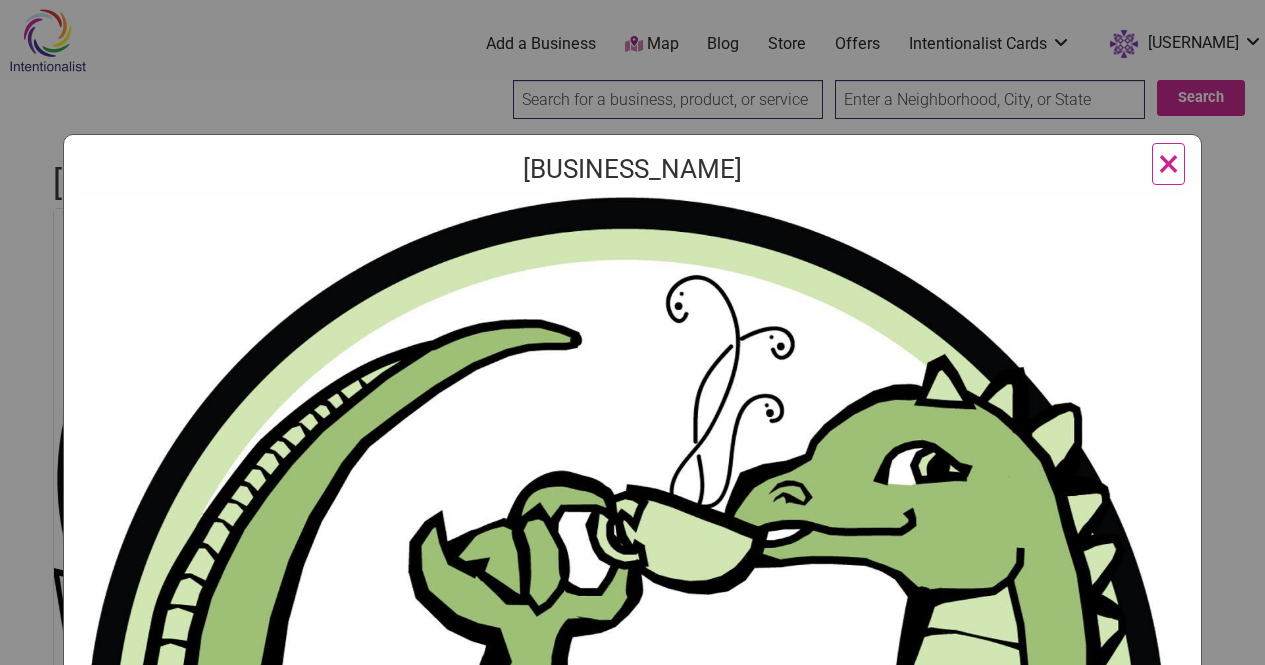scroll, scrollTop: 0, scrollLeft: 0, axis: both 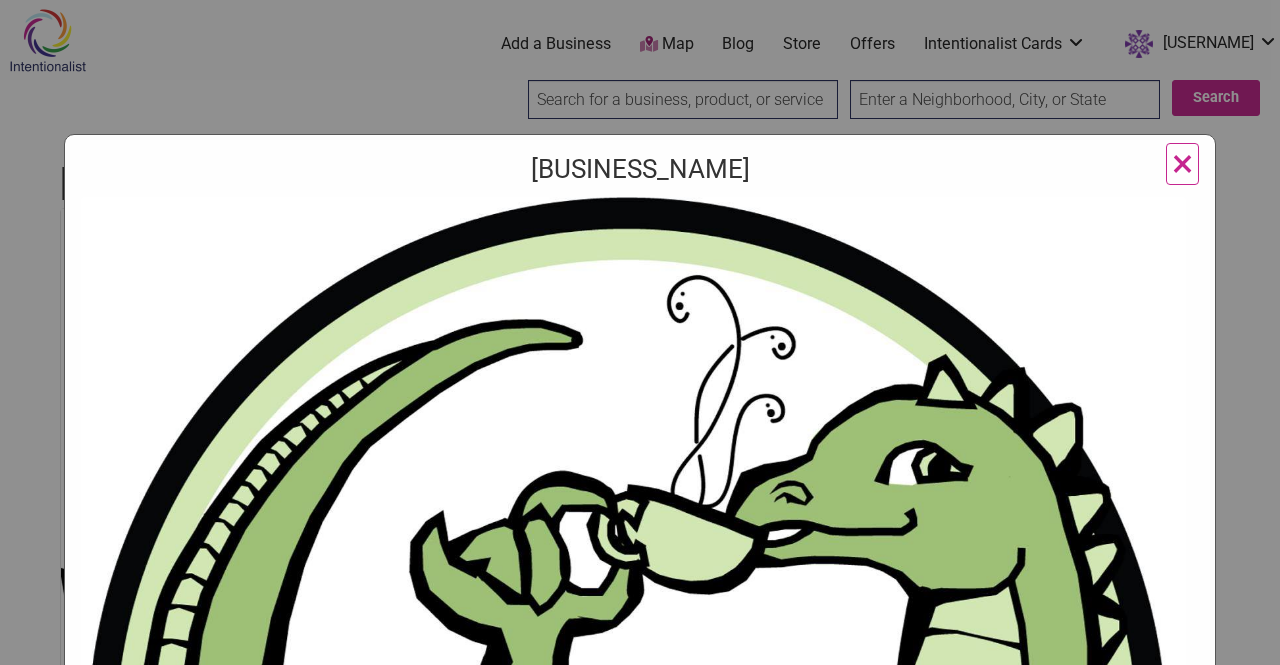 click on "×" at bounding box center [1182, 163] 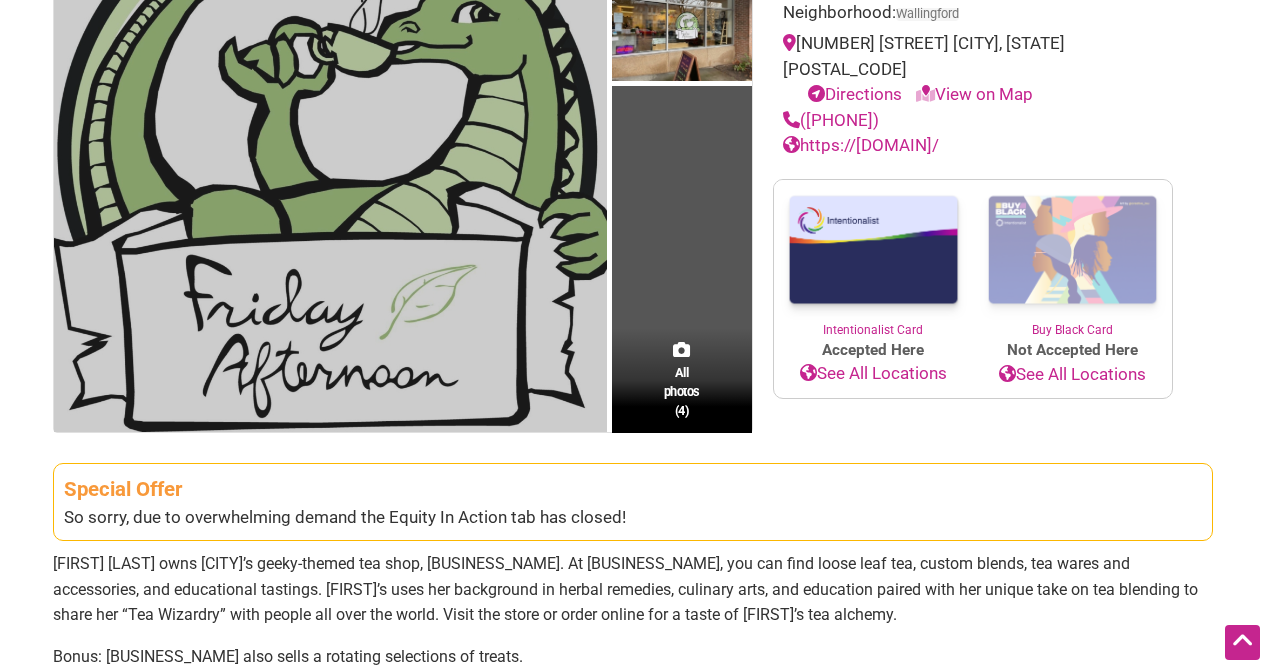 scroll, scrollTop: 336, scrollLeft: 0, axis: vertical 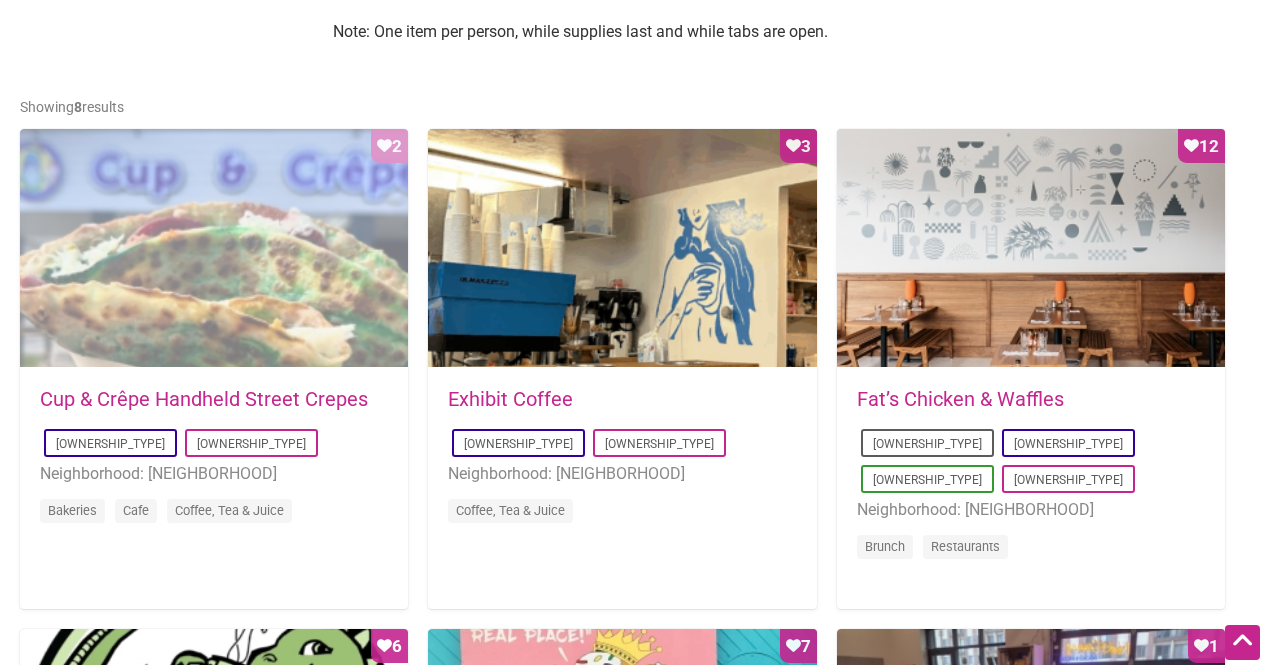 click on "Favorite Count  2" at bounding box center (214, 249) 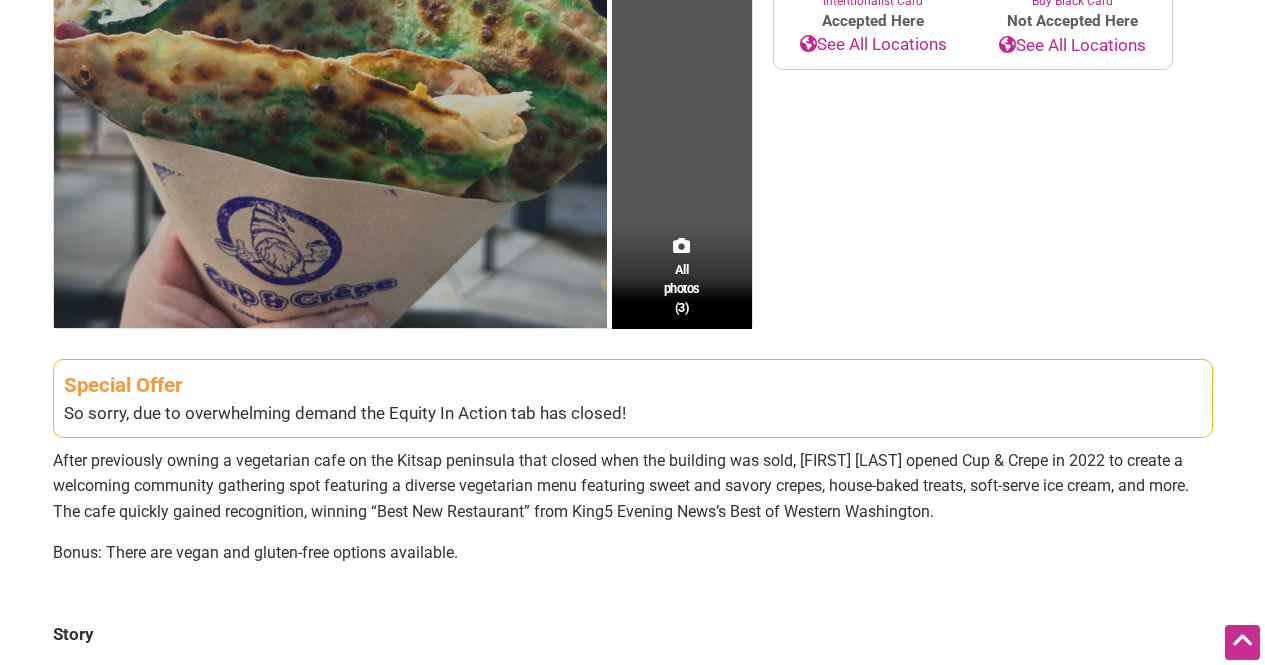 scroll, scrollTop: 573, scrollLeft: 0, axis: vertical 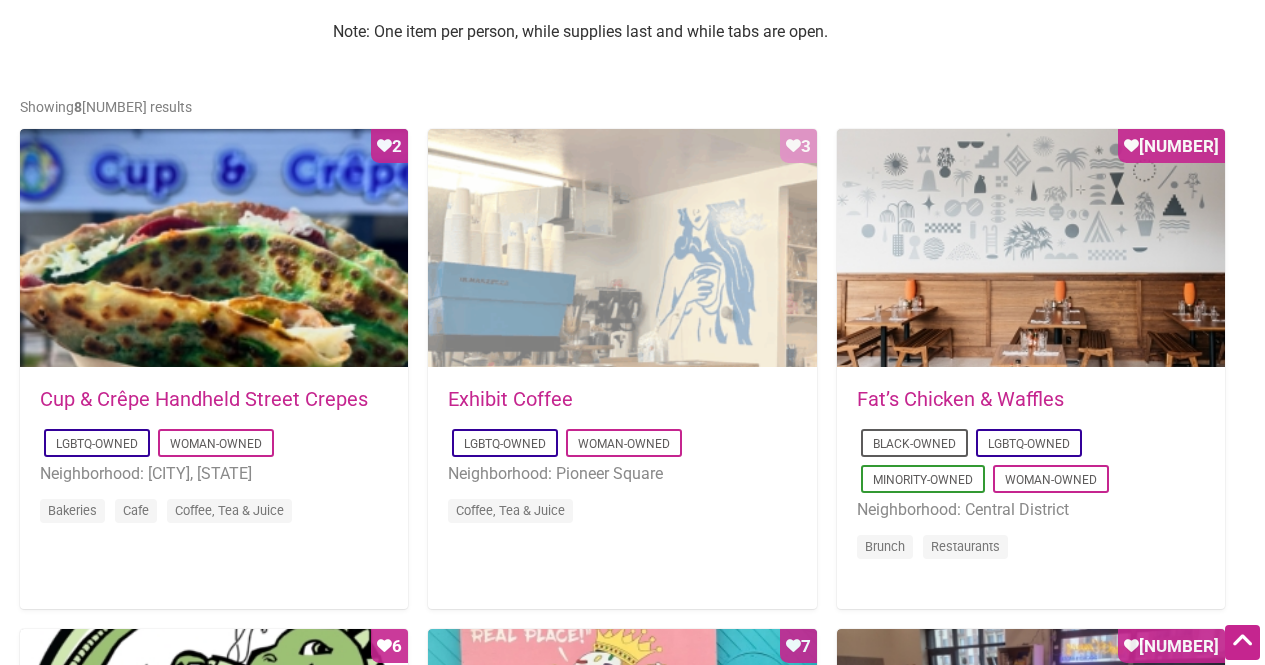 click on "Favorite Count  3" at bounding box center [622, 249] 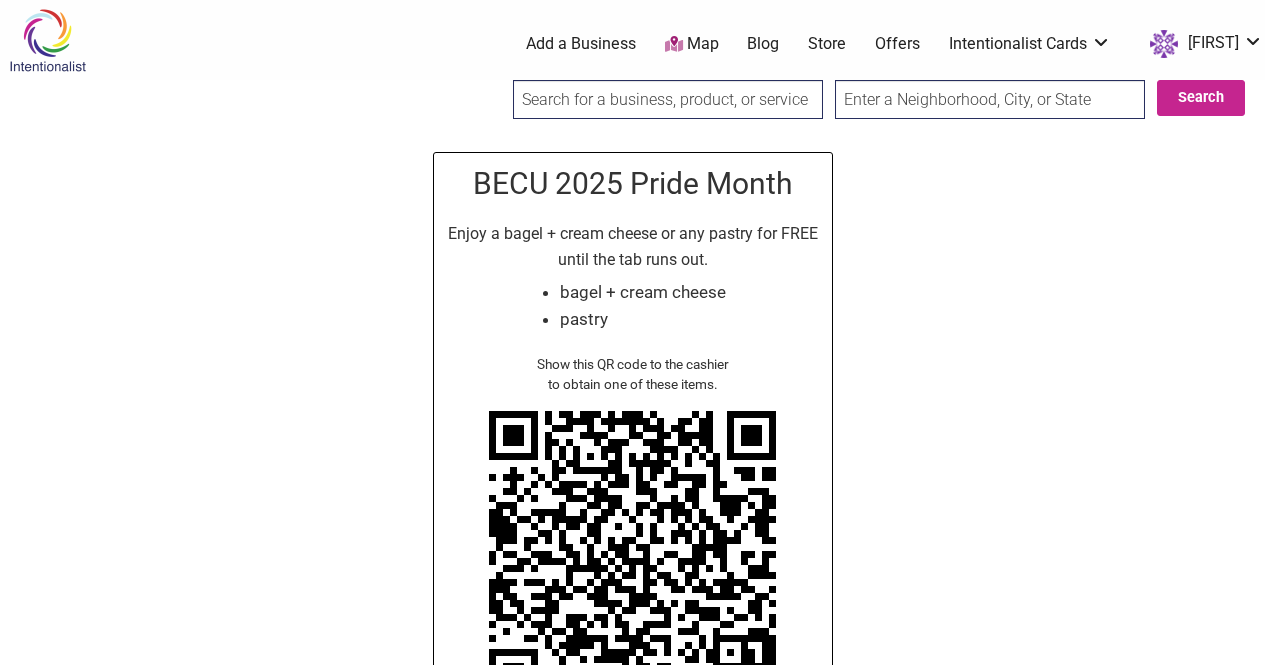 scroll, scrollTop: 0, scrollLeft: 0, axis: both 